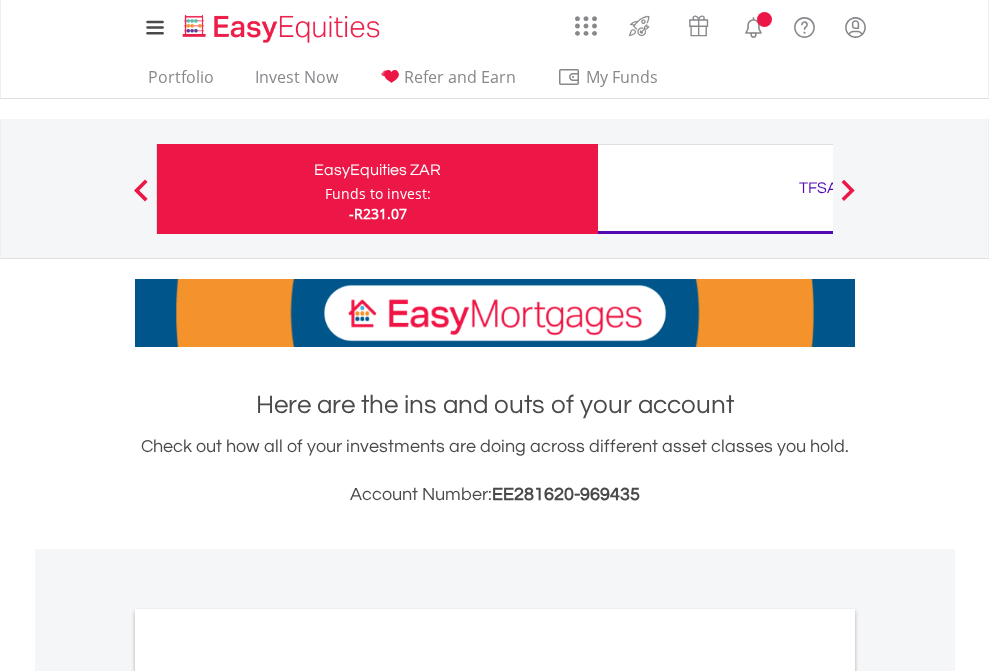 scroll, scrollTop: 0, scrollLeft: 0, axis: both 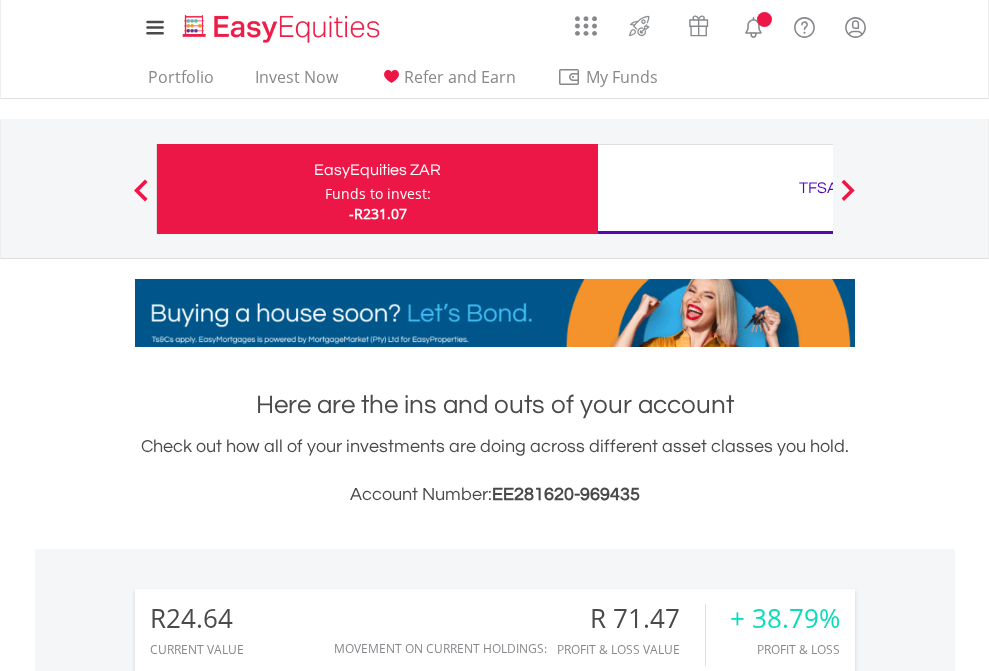 click on "Funds to invest:" at bounding box center [378, 194] 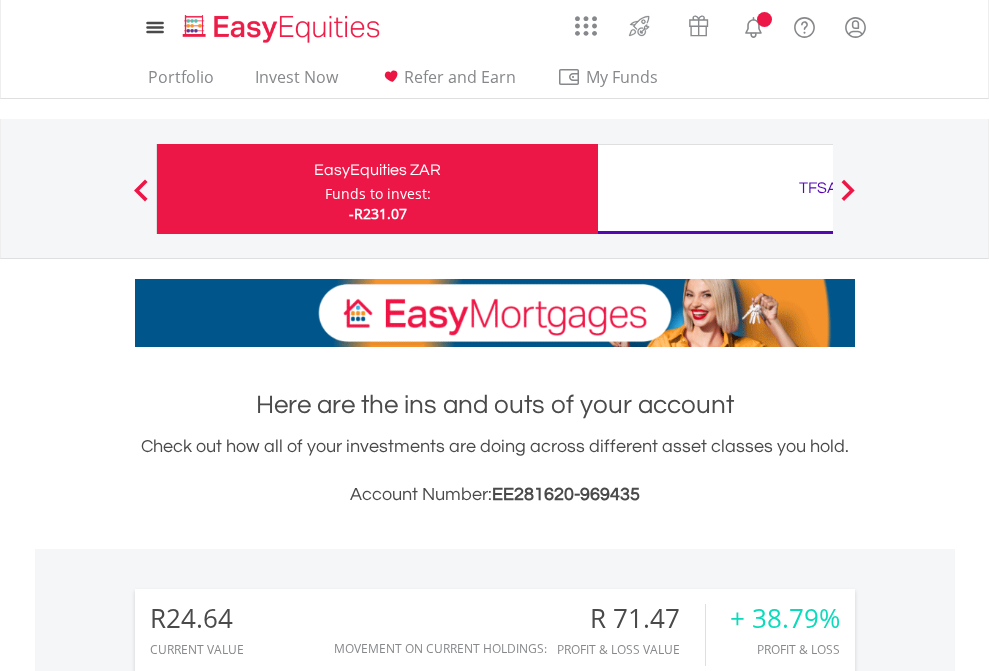 scroll, scrollTop: 0, scrollLeft: 0, axis: both 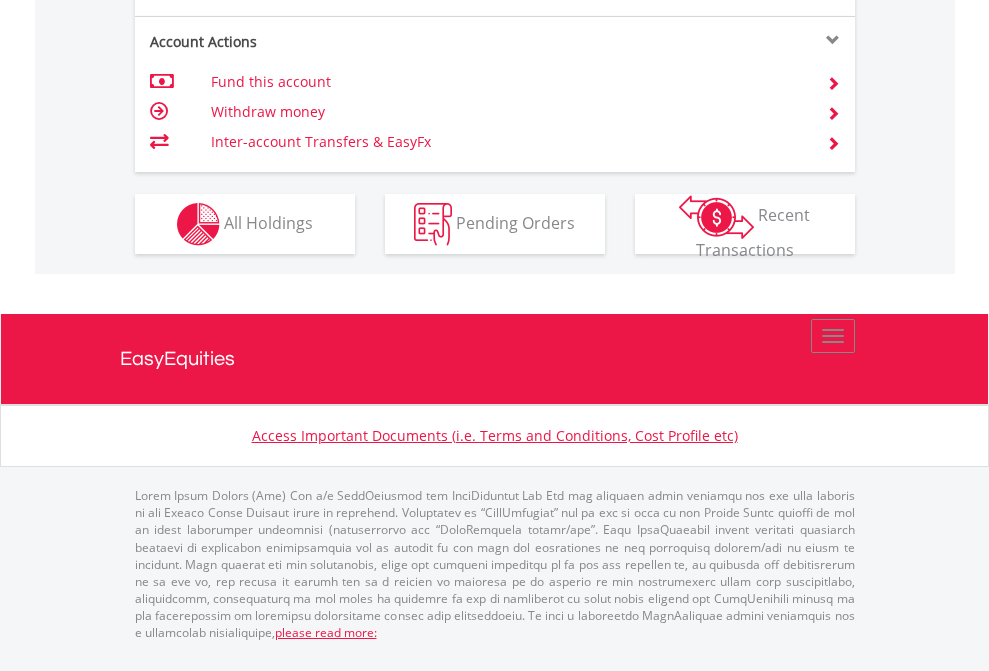 click on "Investment types" at bounding box center [706, -337] 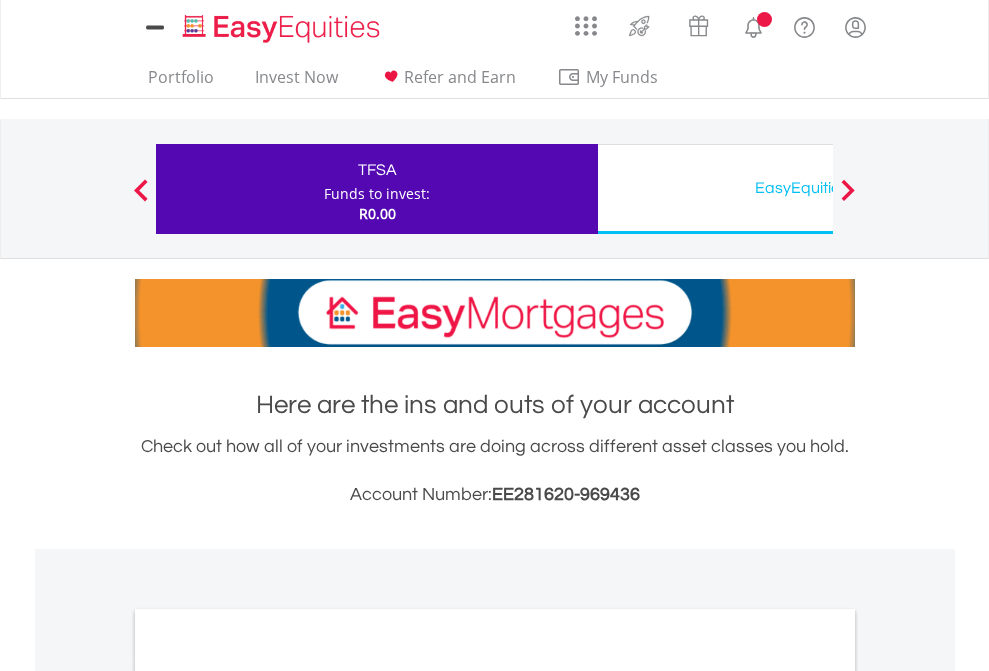 scroll, scrollTop: 0, scrollLeft: 0, axis: both 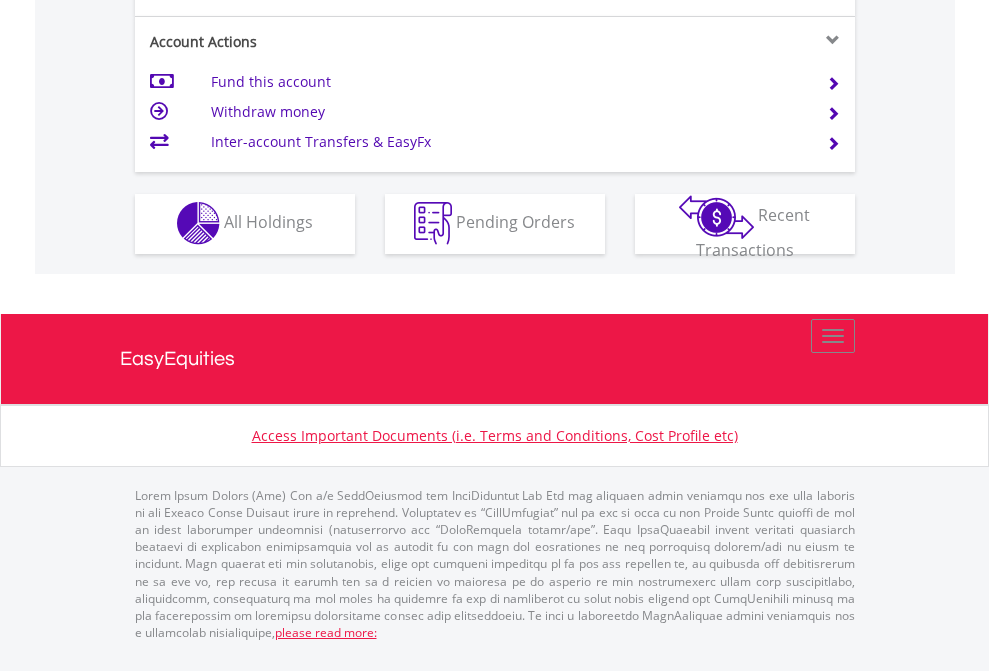 click on "Investment types" at bounding box center (706, -353) 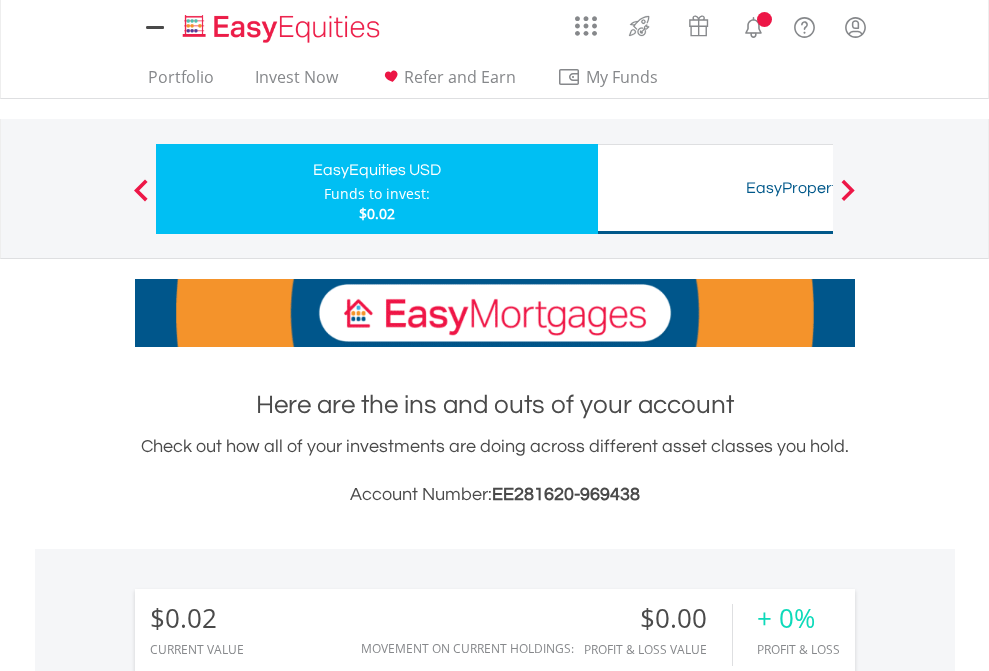 scroll, scrollTop: 0, scrollLeft: 0, axis: both 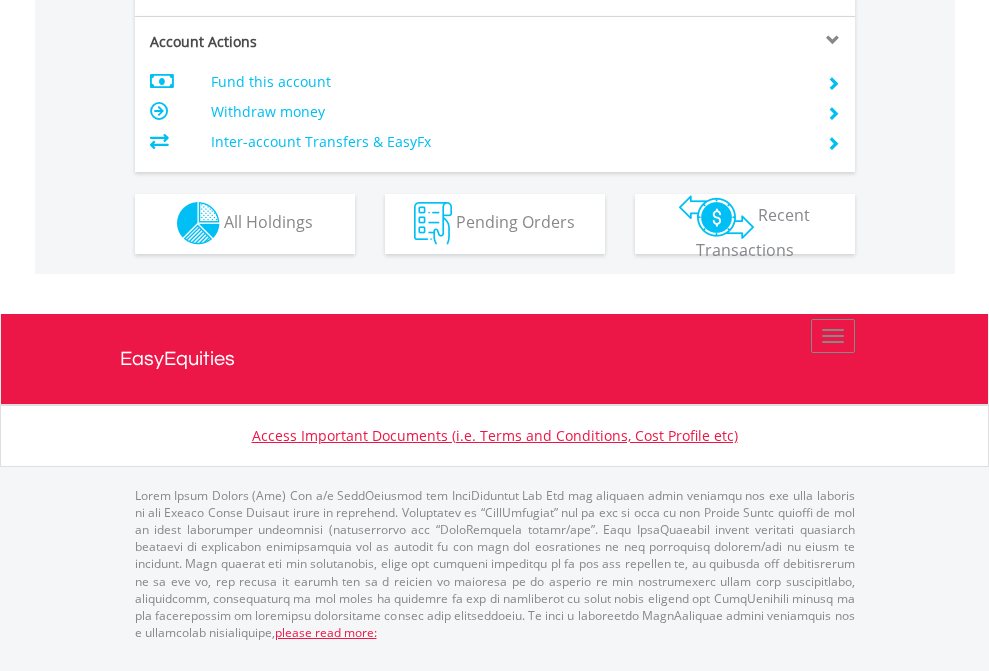 click on "Investment types" at bounding box center [706, -353] 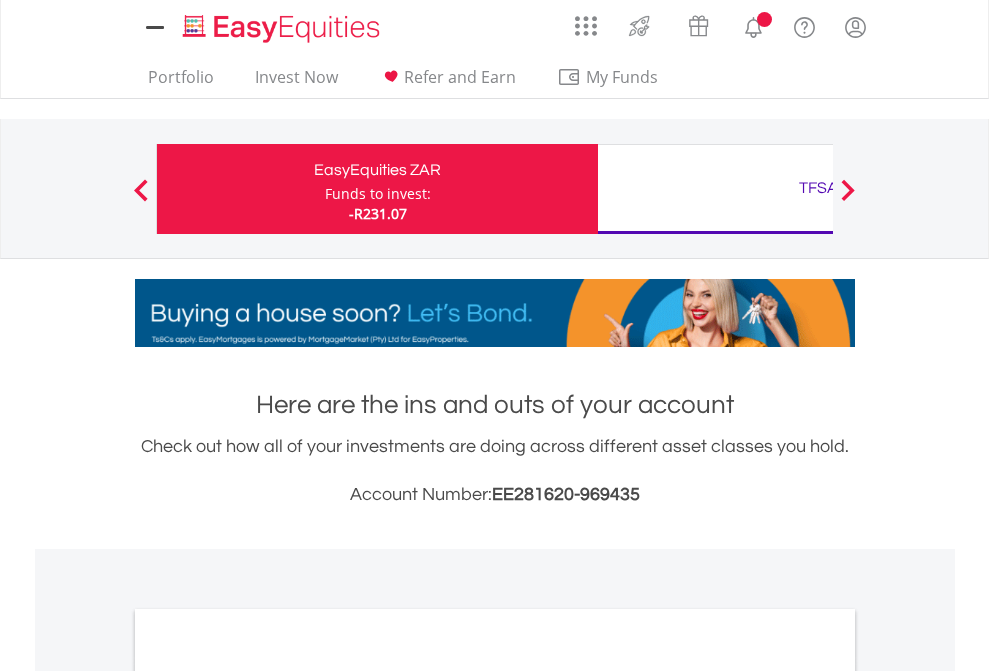 scroll, scrollTop: 0, scrollLeft: 0, axis: both 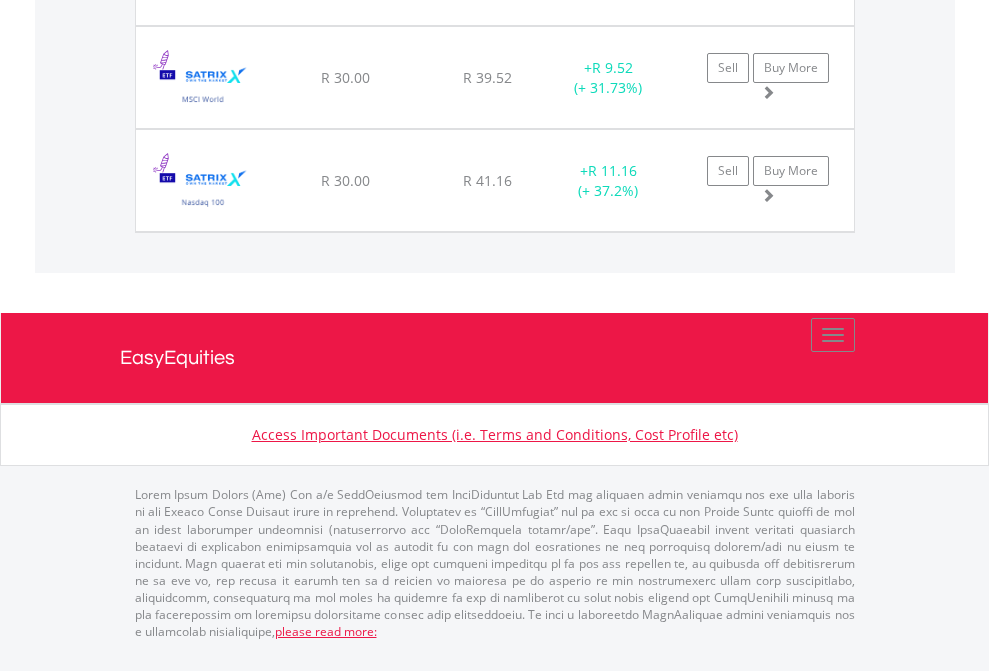 click on "TFSA" at bounding box center (818, -1894) 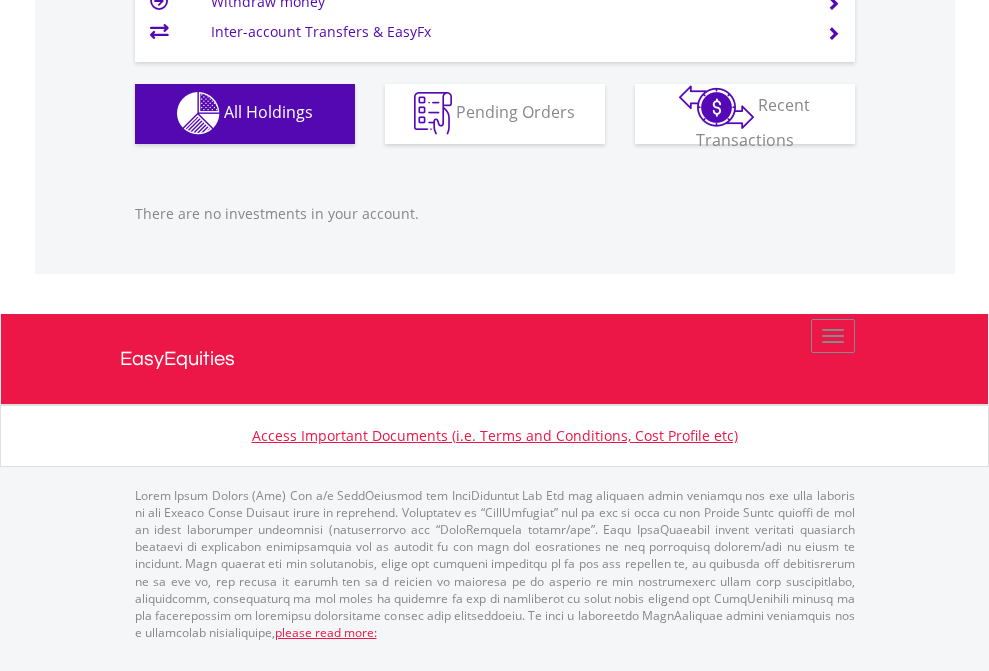 scroll, scrollTop: 1980, scrollLeft: 0, axis: vertical 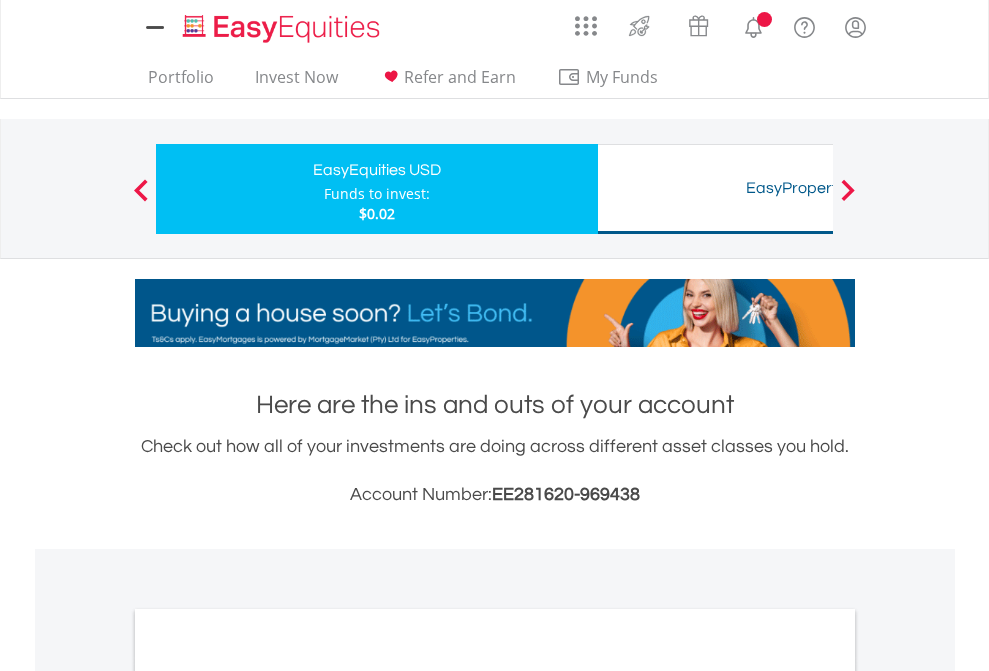 click on "All Holdings" at bounding box center [268, 1096] 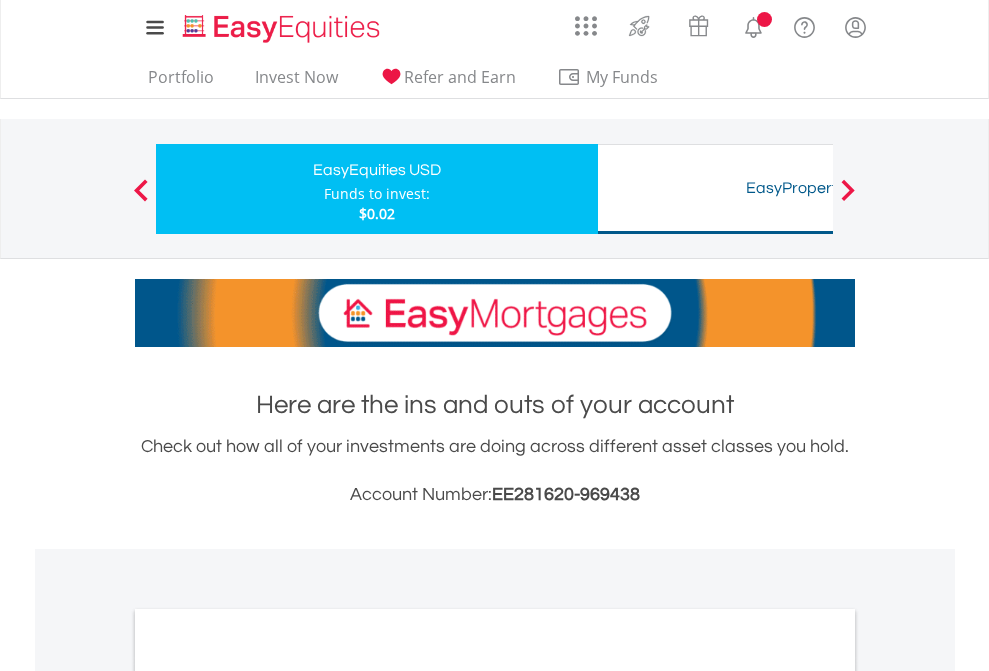 scroll, scrollTop: 1202, scrollLeft: 0, axis: vertical 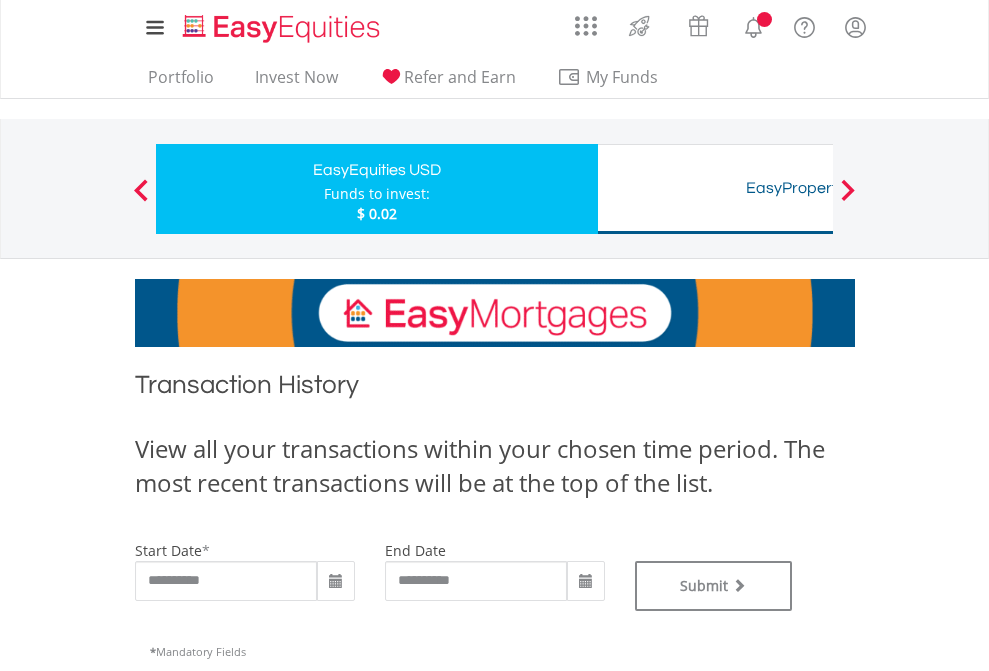 type on "**********" 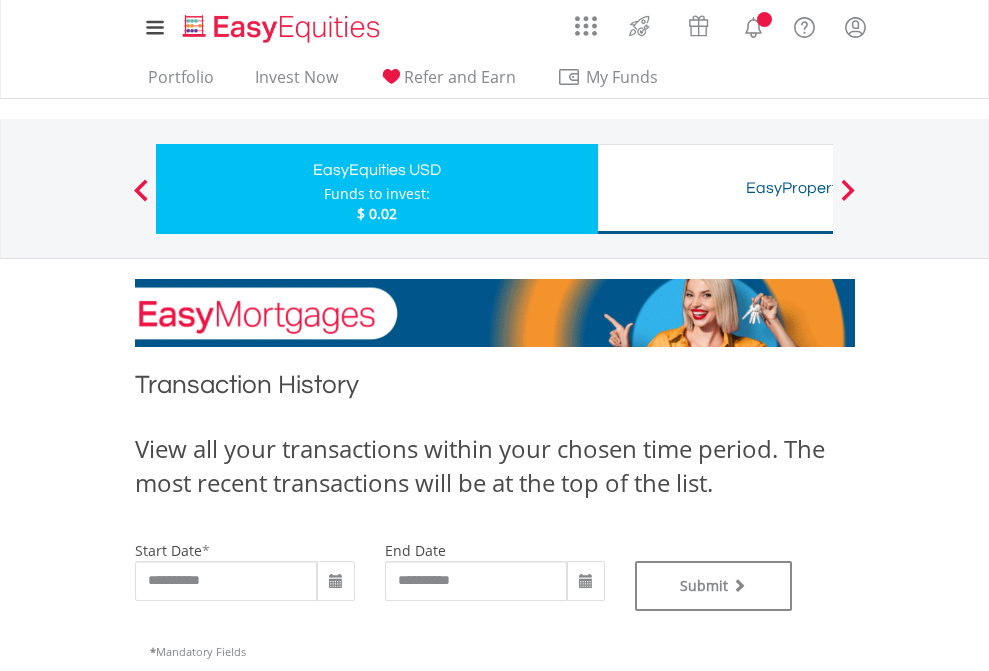 type on "**********" 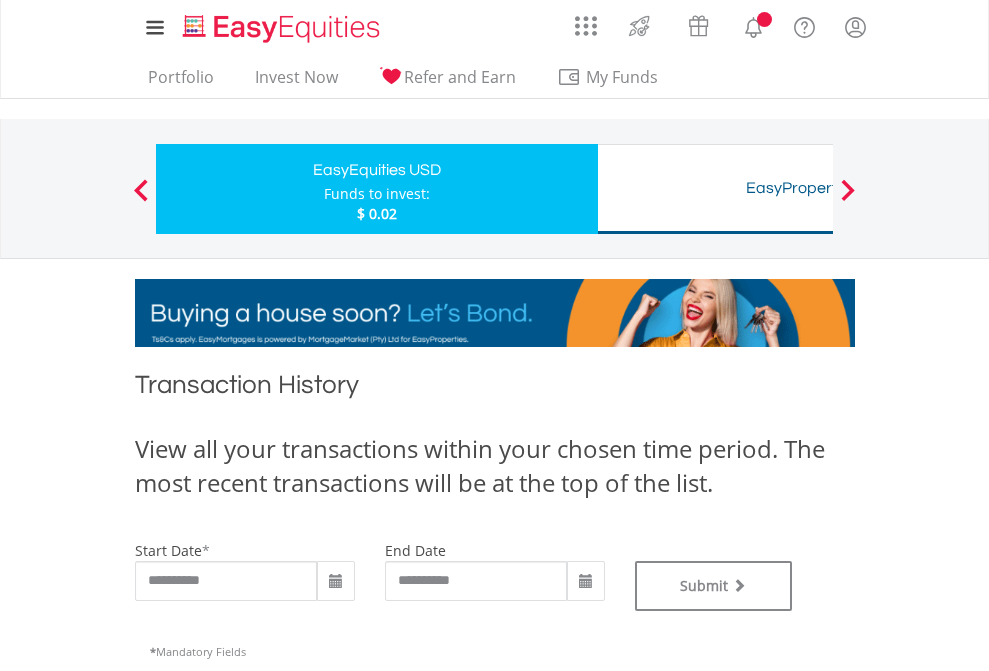 scroll, scrollTop: 811, scrollLeft: 0, axis: vertical 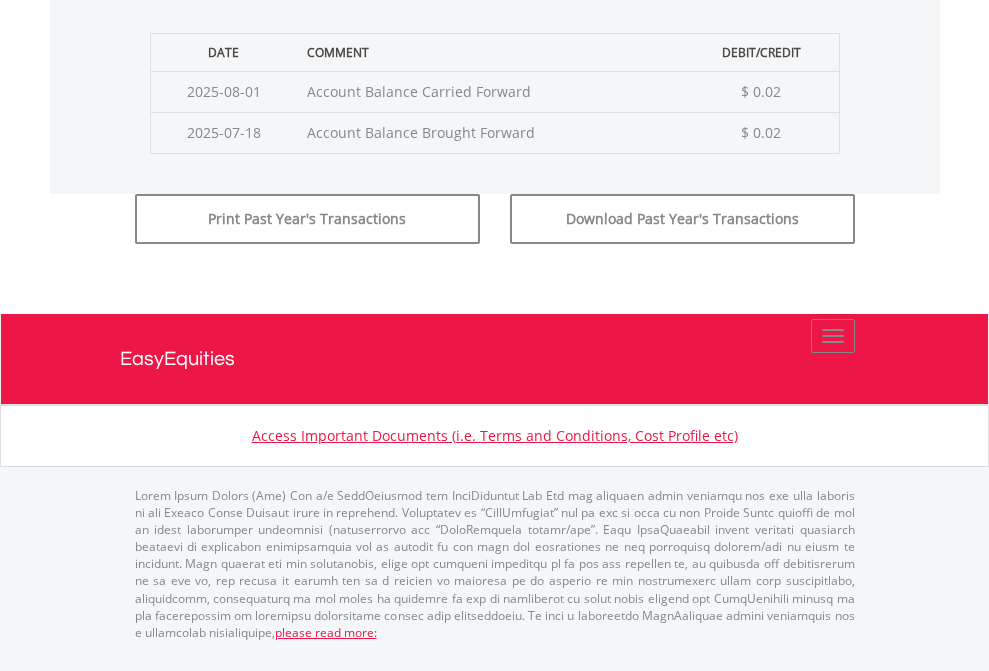 click on "Submit" at bounding box center (714, -183) 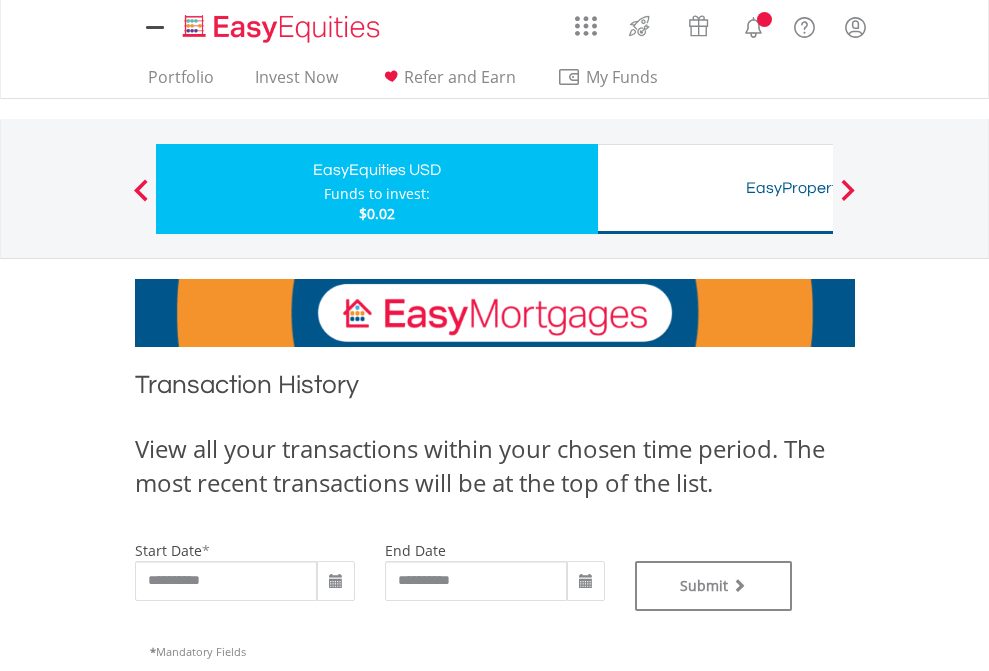 scroll, scrollTop: 0, scrollLeft: 0, axis: both 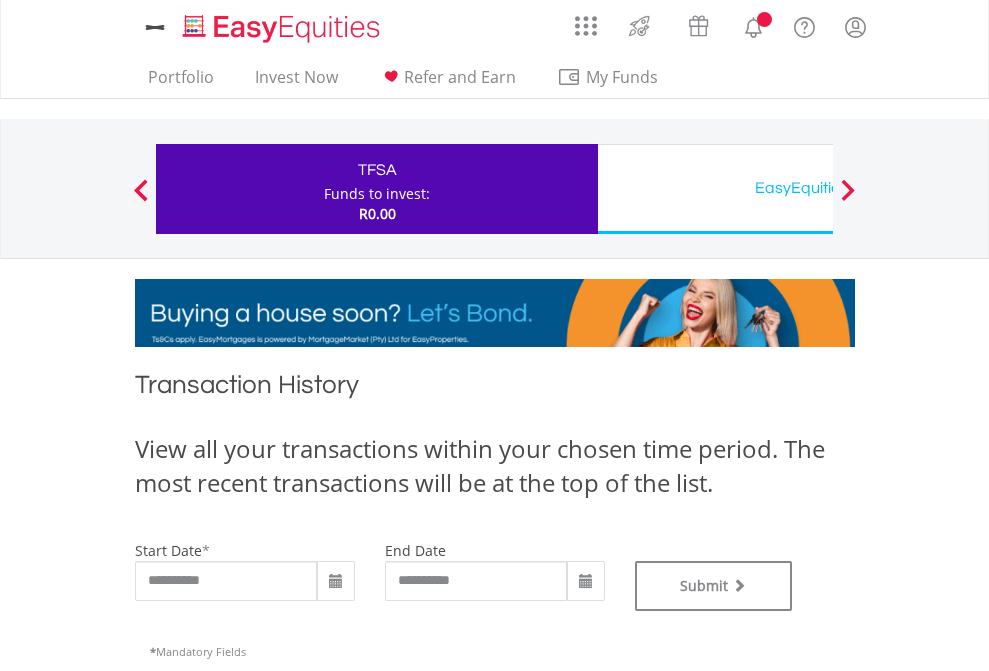 click on "EasyEquities USD" at bounding box center (818, 188) 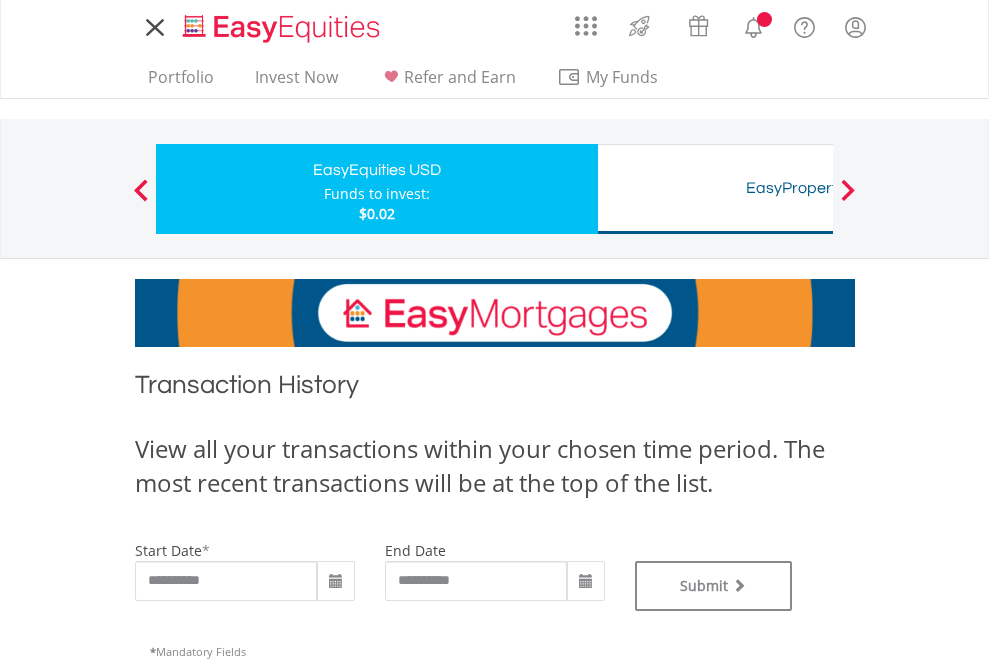 scroll, scrollTop: 0, scrollLeft: 0, axis: both 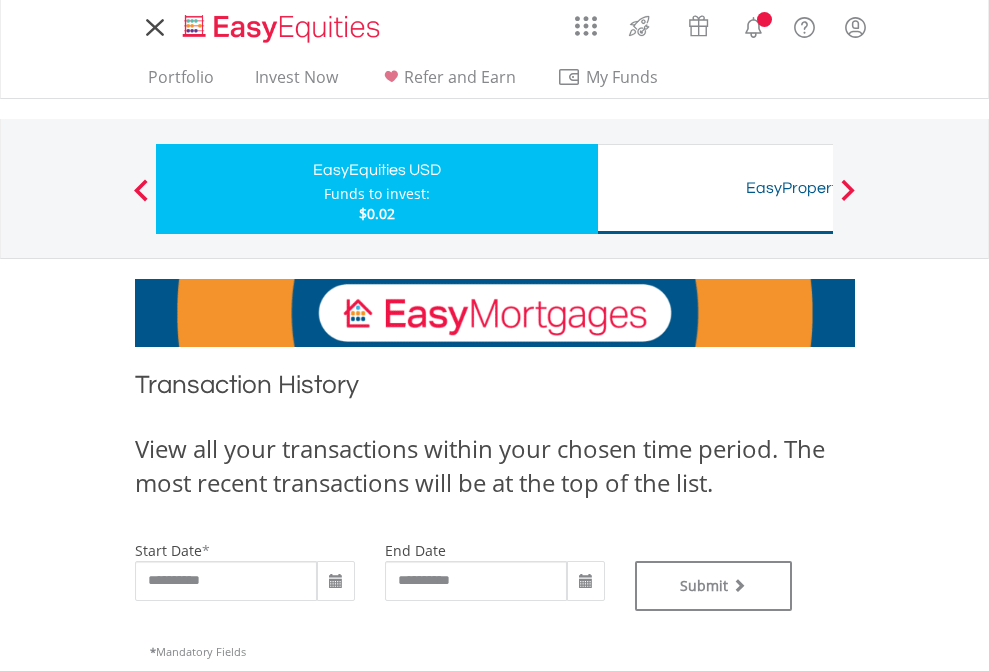 type on "**********" 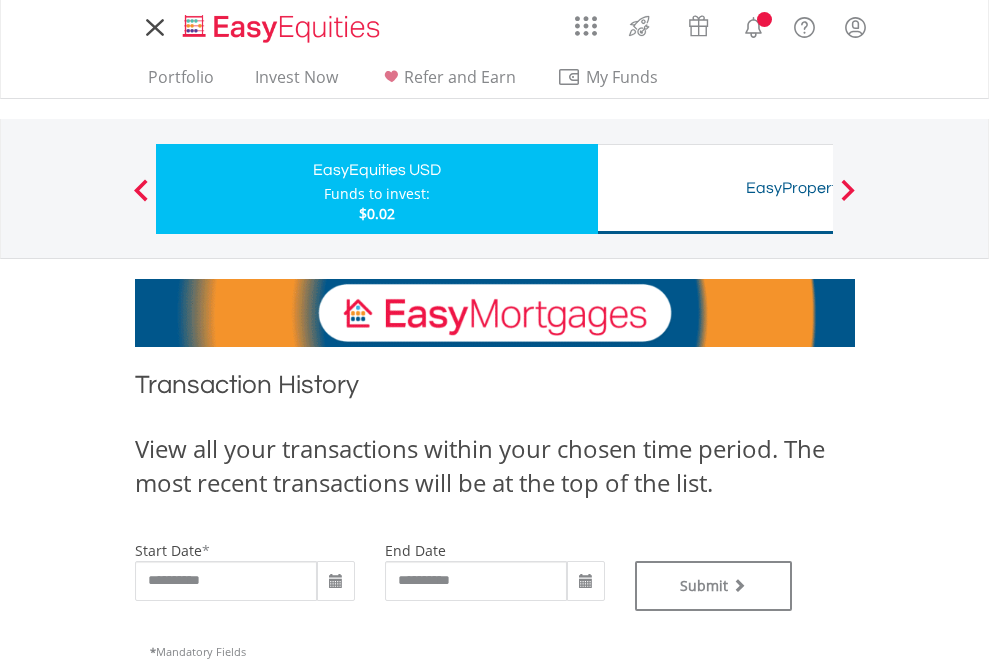 type on "**********" 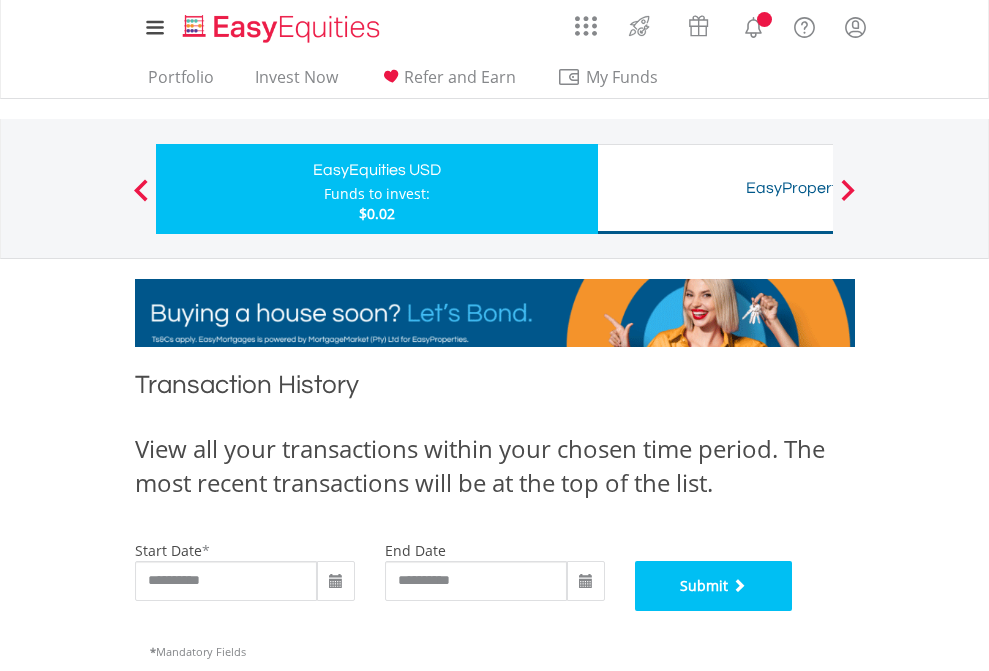 click on "Submit" at bounding box center (714, 586) 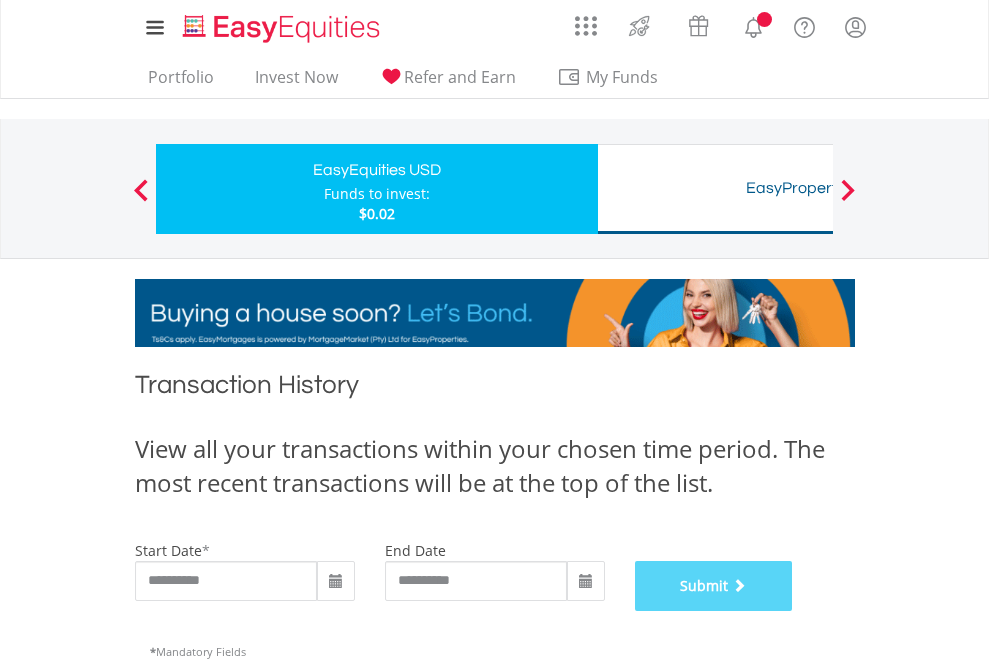 scroll, scrollTop: 811, scrollLeft: 0, axis: vertical 